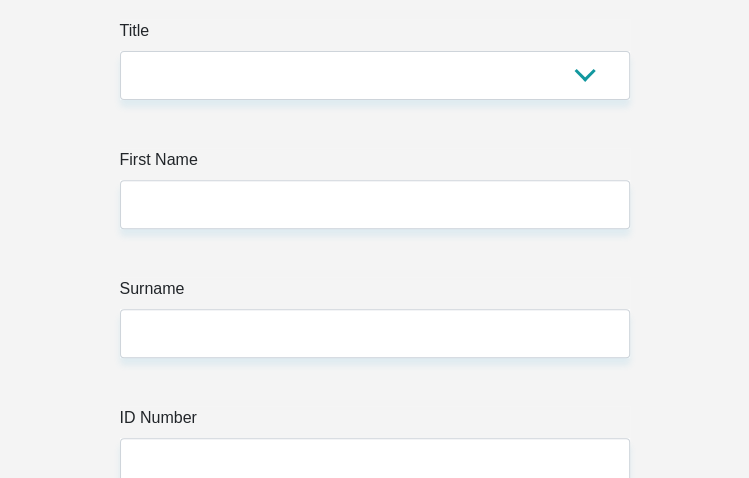scroll, scrollTop: 300, scrollLeft: 0, axis: vertical 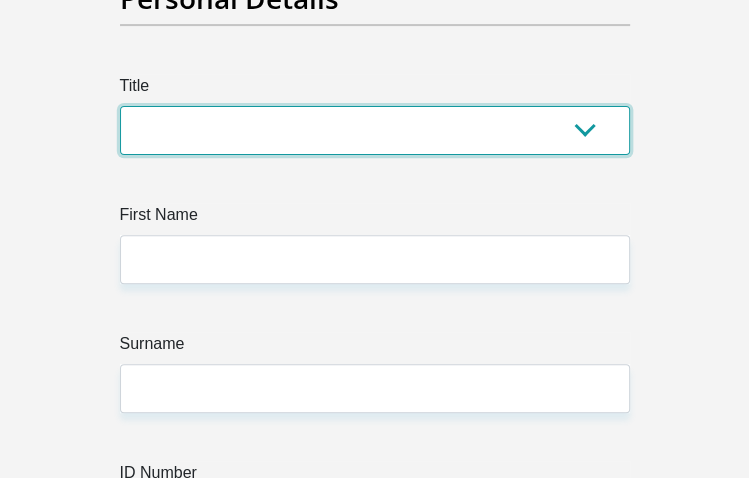 click on "Mr
Ms
Mrs
Dr
[PERSON_NAME]" at bounding box center [375, 130] 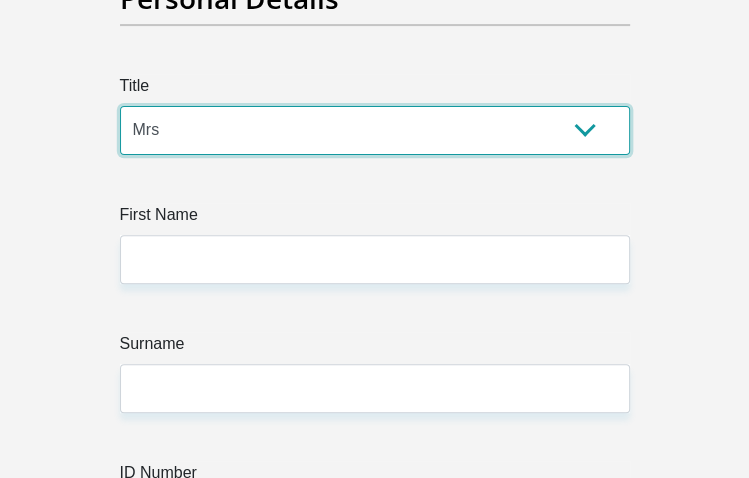 click on "Mr
Ms
Mrs
Dr
[PERSON_NAME]" at bounding box center (375, 130) 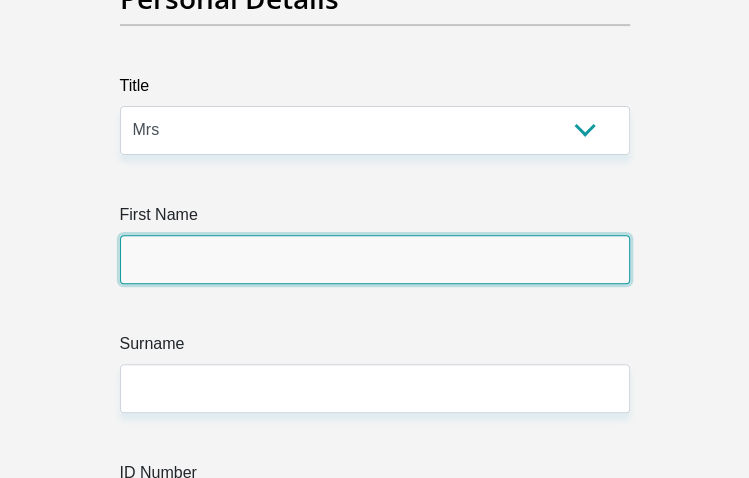 click on "First Name" at bounding box center (375, 259) 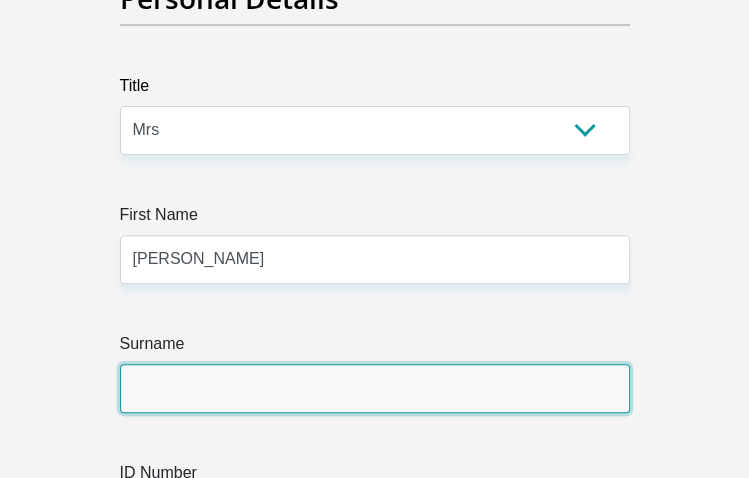 type on "Mkhatshwa" 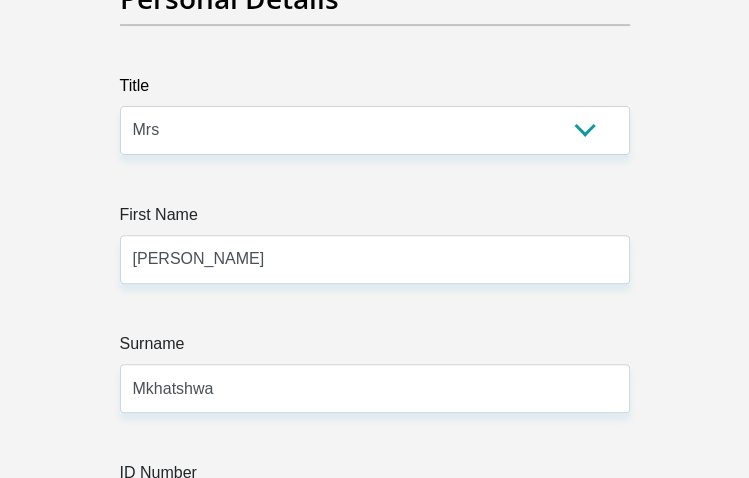 type on "0736318467" 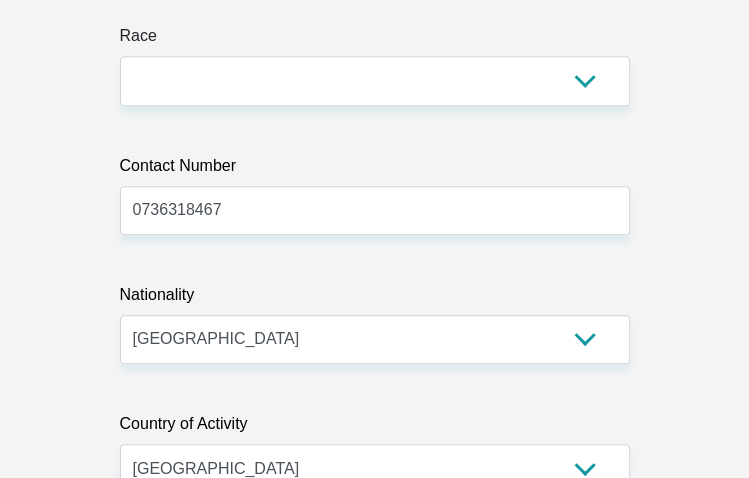 scroll, scrollTop: 700, scrollLeft: 0, axis: vertical 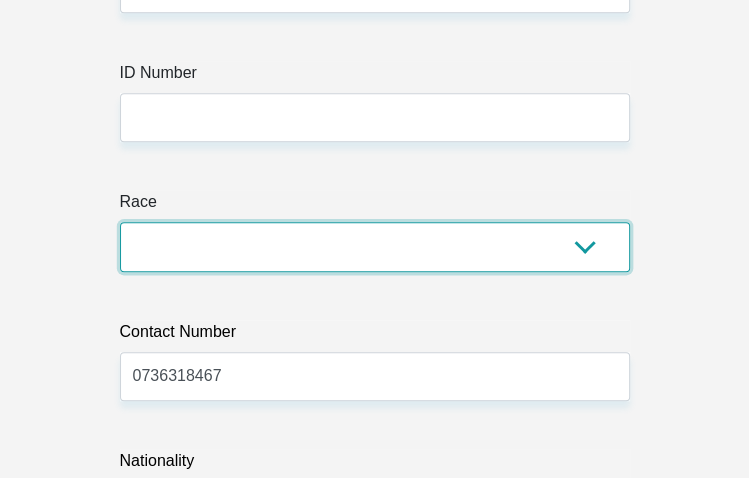 click on "Black
Coloured
Indian
White
Other" at bounding box center [375, 246] 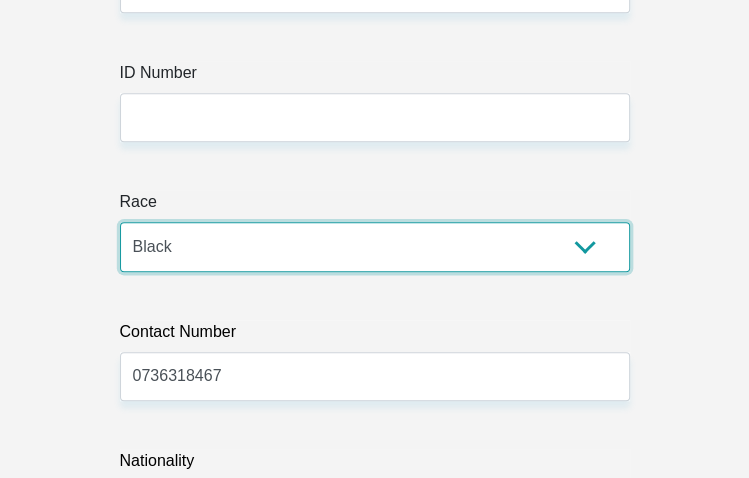 click on "Black
Coloured
Indian
White
Other" at bounding box center (375, 246) 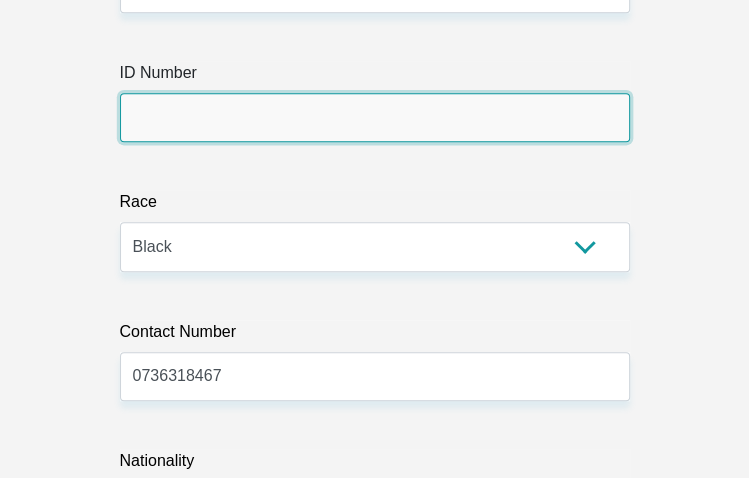 click on "ID Number" at bounding box center (375, 117) 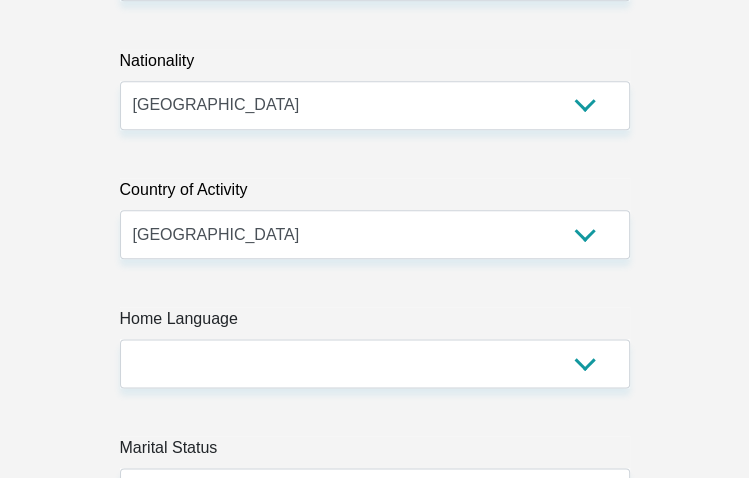 scroll, scrollTop: 1300, scrollLeft: 0, axis: vertical 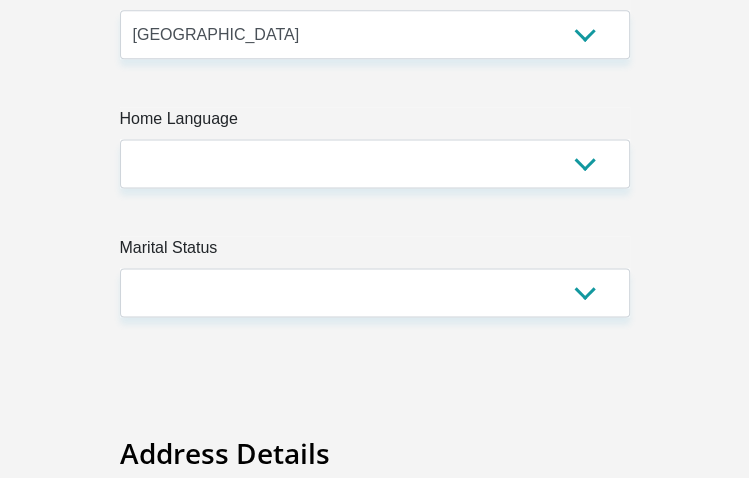 type on "9201200544083" 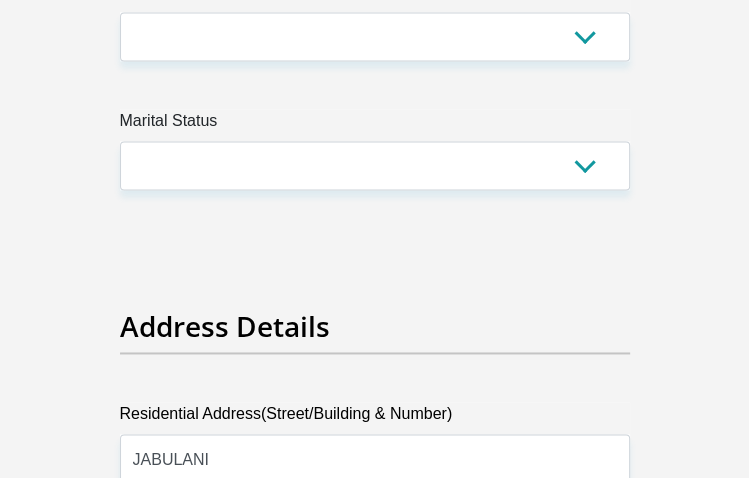 scroll, scrollTop: 1200, scrollLeft: 0, axis: vertical 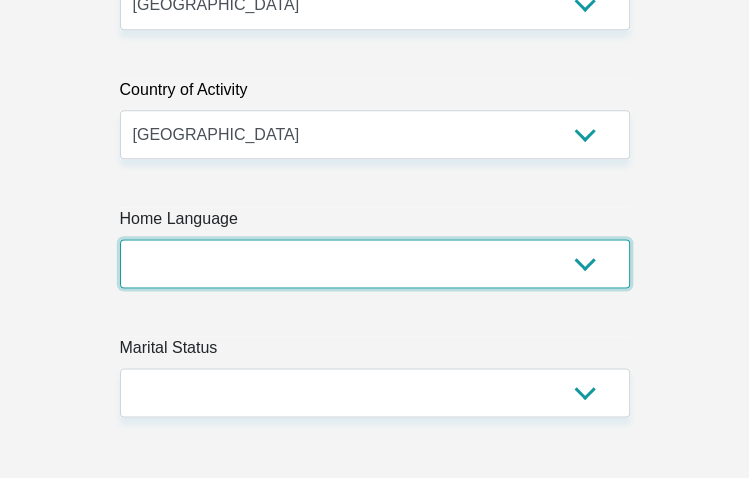 click on "Afrikaans
English
Sepedi
South Ndebele
Southern Sotho
Swati
Tsonga
Tswana
Venda
Xhosa
Zulu
Other" at bounding box center [375, 263] 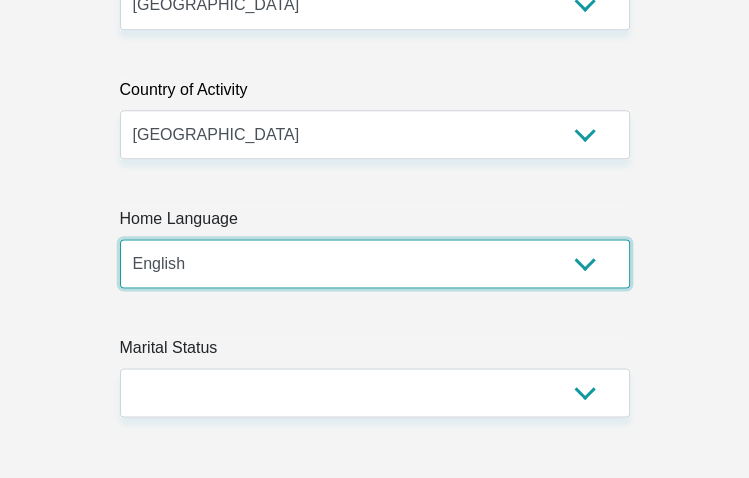 click on "Afrikaans
English
Sepedi
South Ndebele
Southern Sotho
Swati
Tsonga
Tswana
Venda
Xhosa
Zulu
Other" at bounding box center (375, 263) 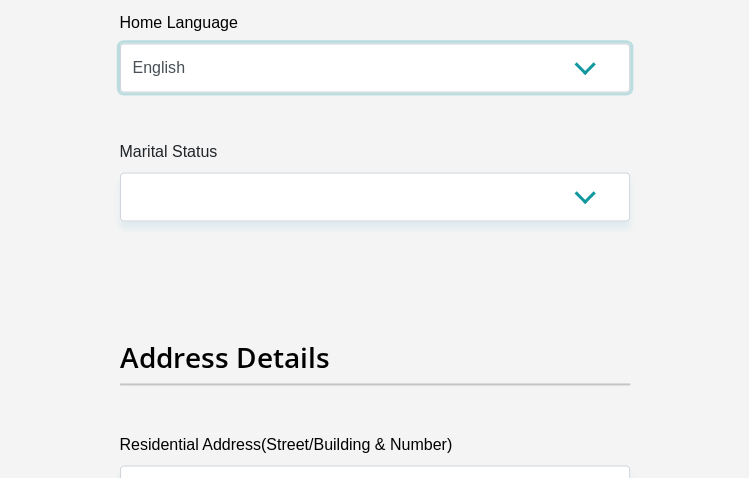 scroll, scrollTop: 1400, scrollLeft: 0, axis: vertical 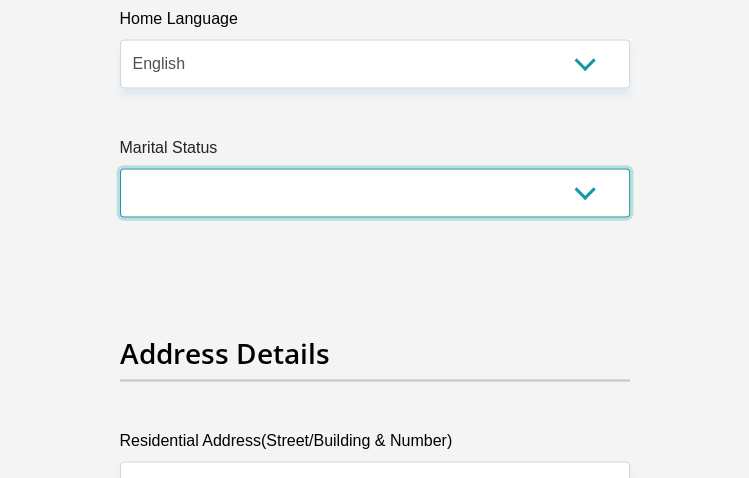 click on "Married ANC
Single
Divorced
Widowed
Married COP or Customary Law" at bounding box center (375, 192) 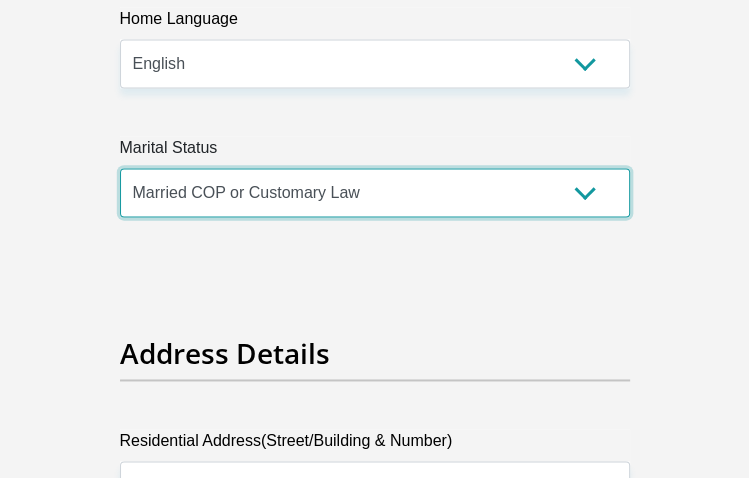 click on "Married ANC
Single
Divorced
Widowed
Married COP or Customary Law" at bounding box center (375, 192) 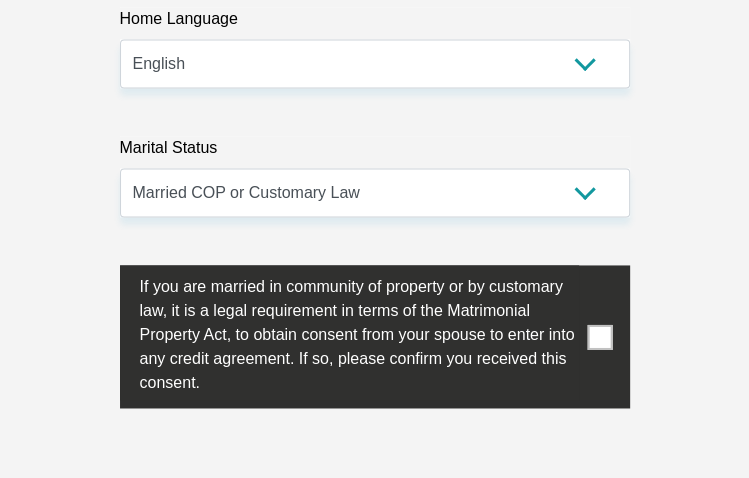 click at bounding box center [375, 336] 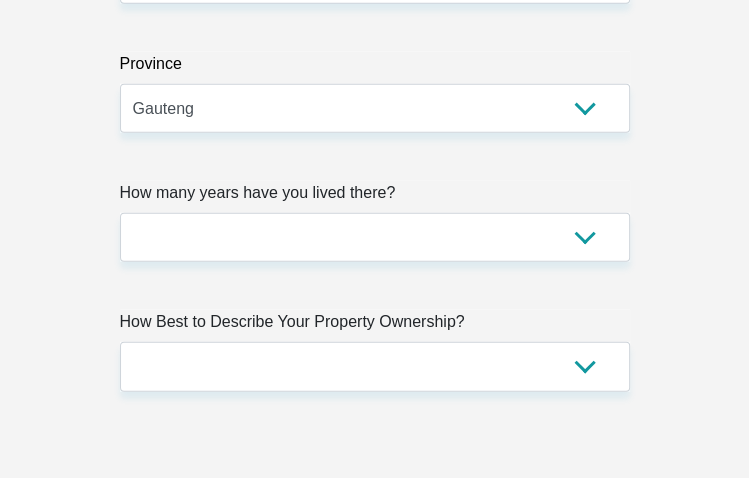 scroll, scrollTop: 2800, scrollLeft: 0, axis: vertical 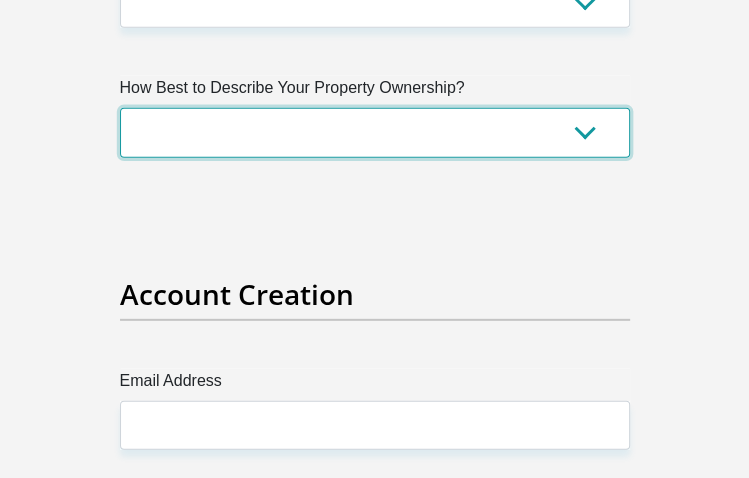 click on "Owned
Rented
Family Owned
Company Dwelling" at bounding box center (375, 132) 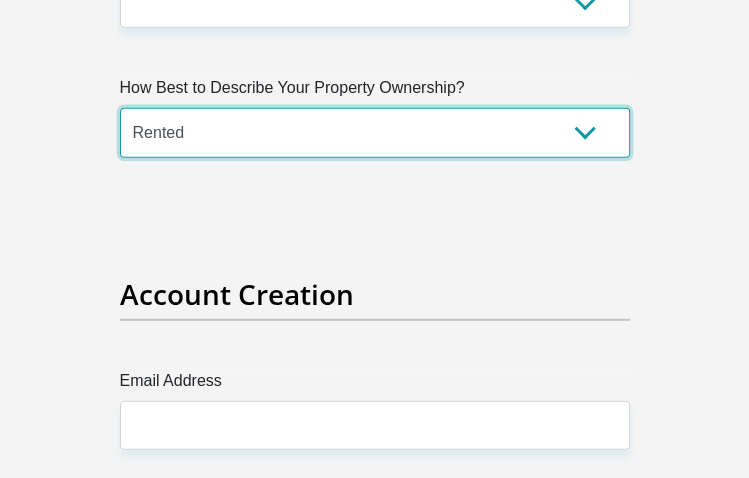 click on "Owned
Rented
Family Owned
Company Dwelling" at bounding box center (375, 132) 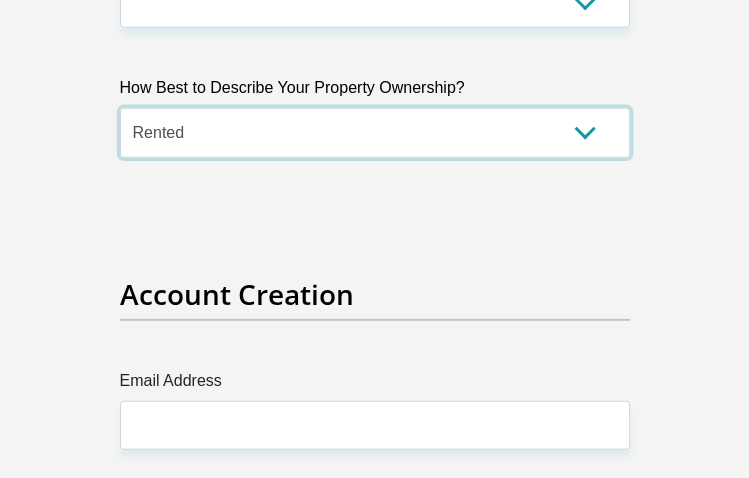 scroll, scrollTop: 2600, scrollLeft: 0, axis: vertical 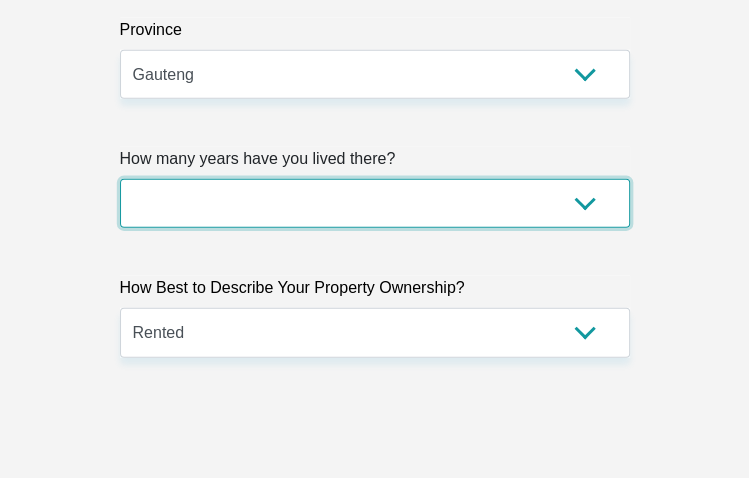 click on "less than 1 year
1-3 years
3-5 years
5+ years" at bounding box center (375, 203) 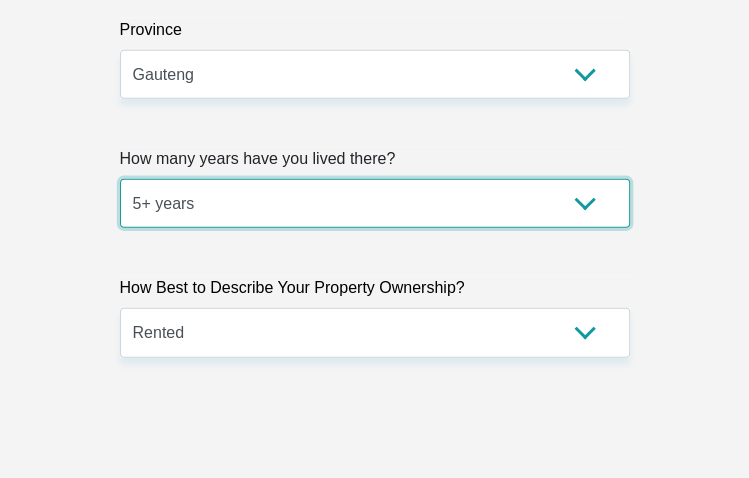 click on "less than 1 year
1-3 years
3-5 years
5+ years" at bounding box center [375, 203] 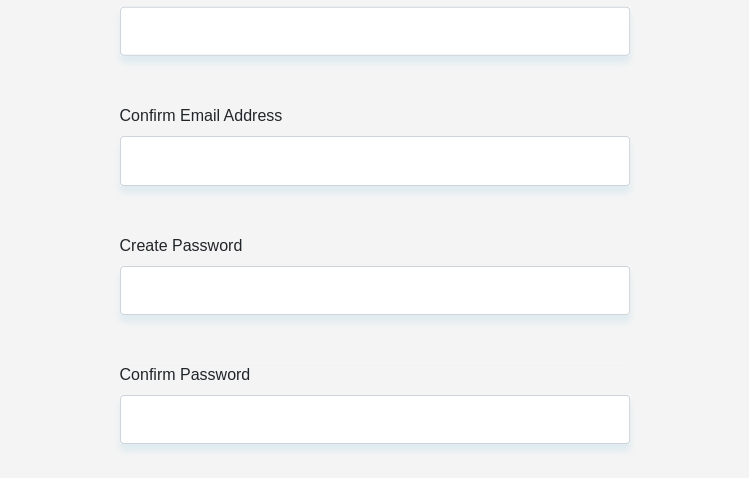 scroll, scrollTop: 3000, scrollLeft: 0, axis: vertical 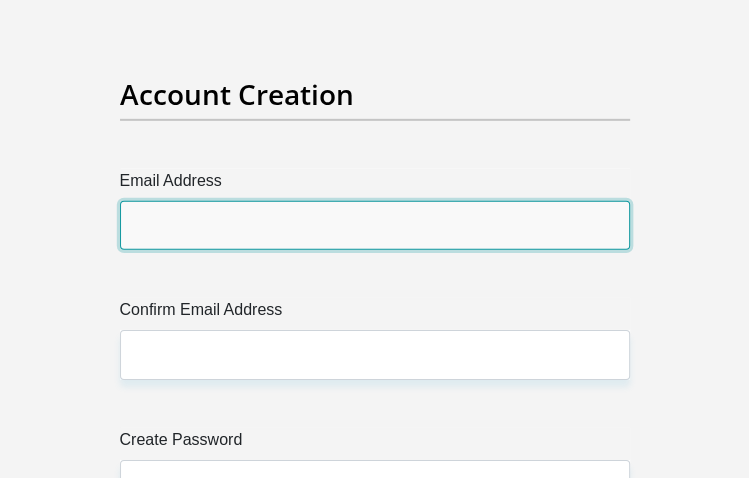 click on "Email Address" at bounding box center [375, 225] 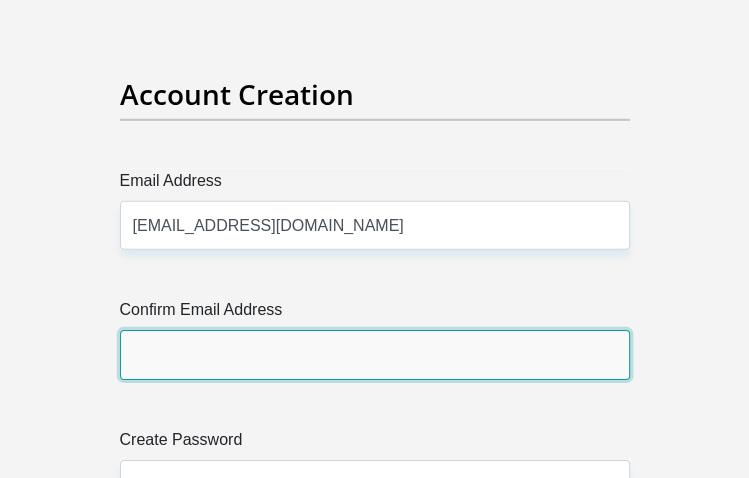 type on "[EMAIL_ADDRESS][DOMAIN_NAME]" 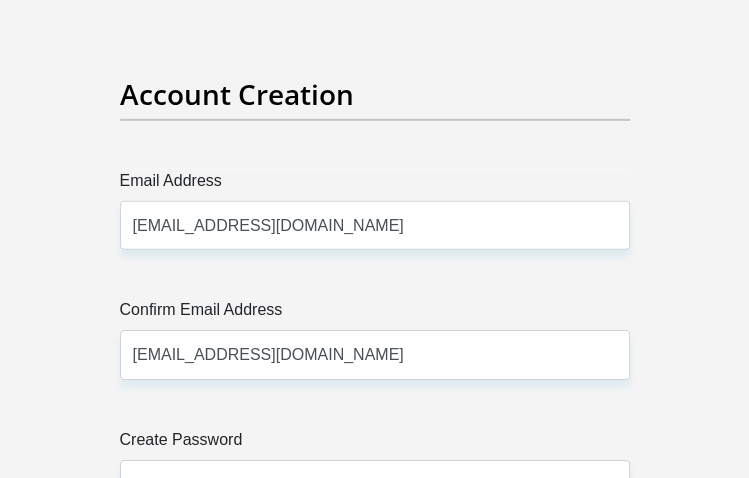 type 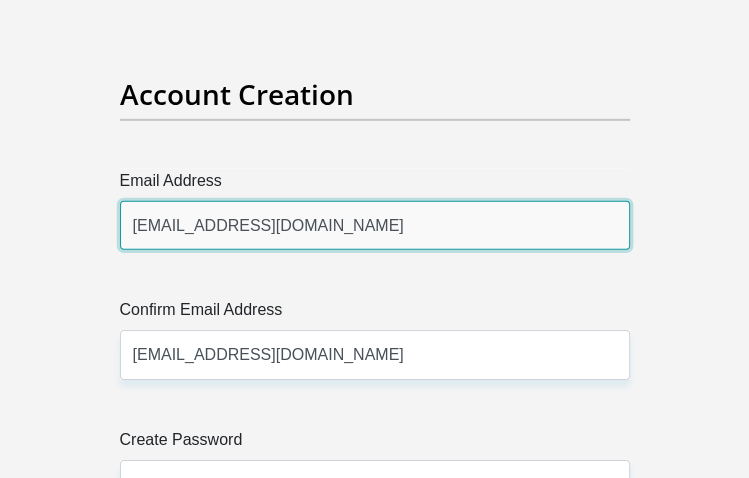 type 